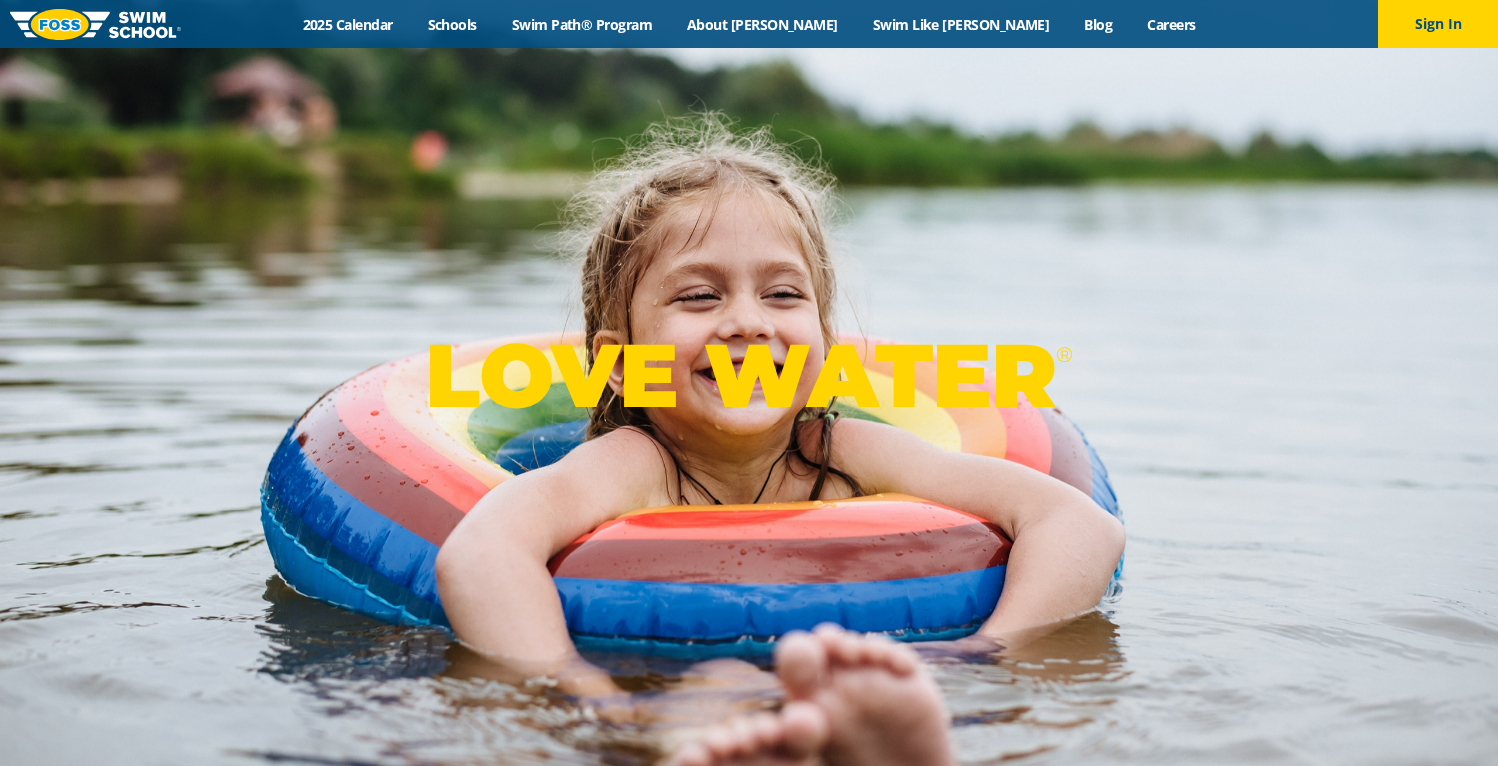 scroll, scrollTop: 0, scrollLeft: 0, axis: both 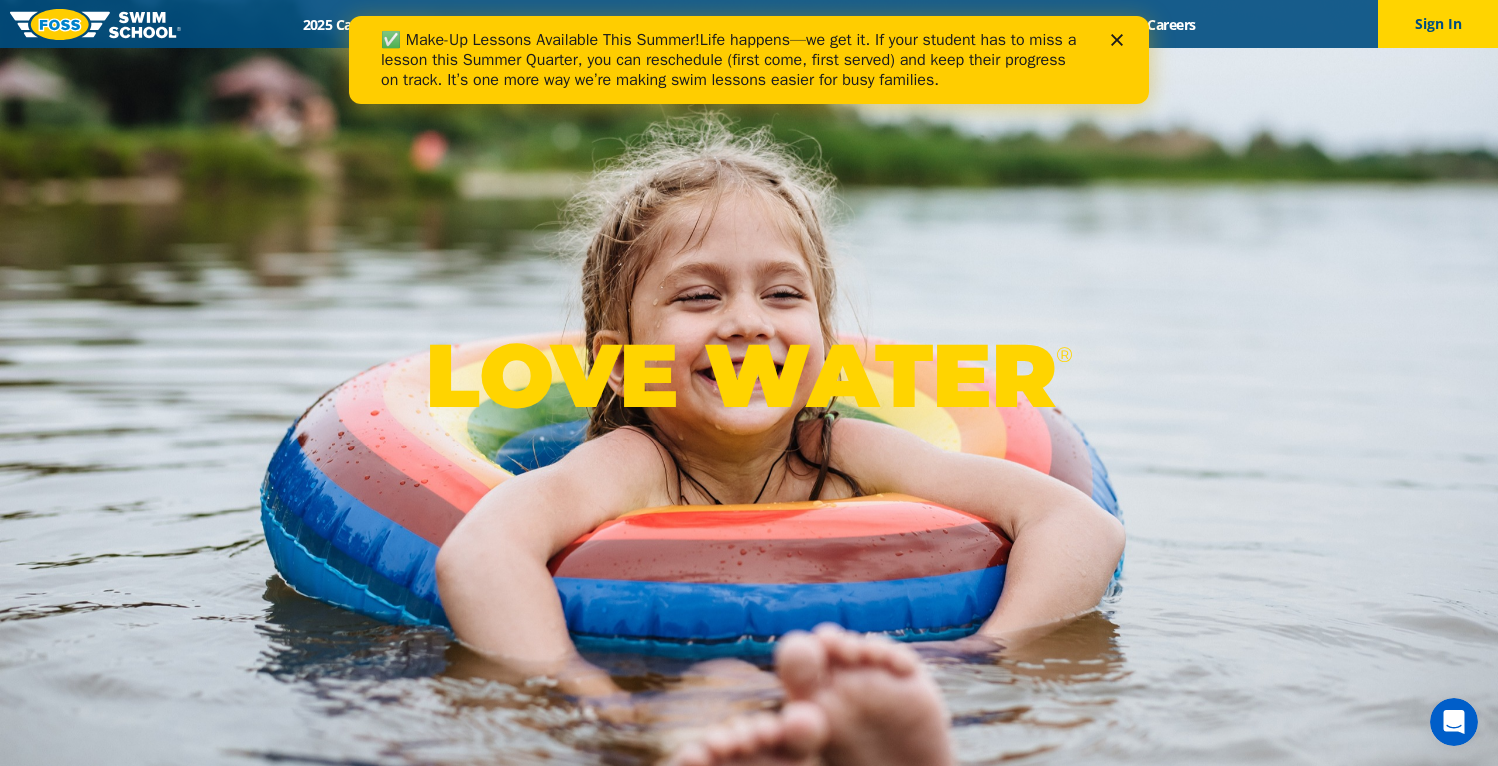 click 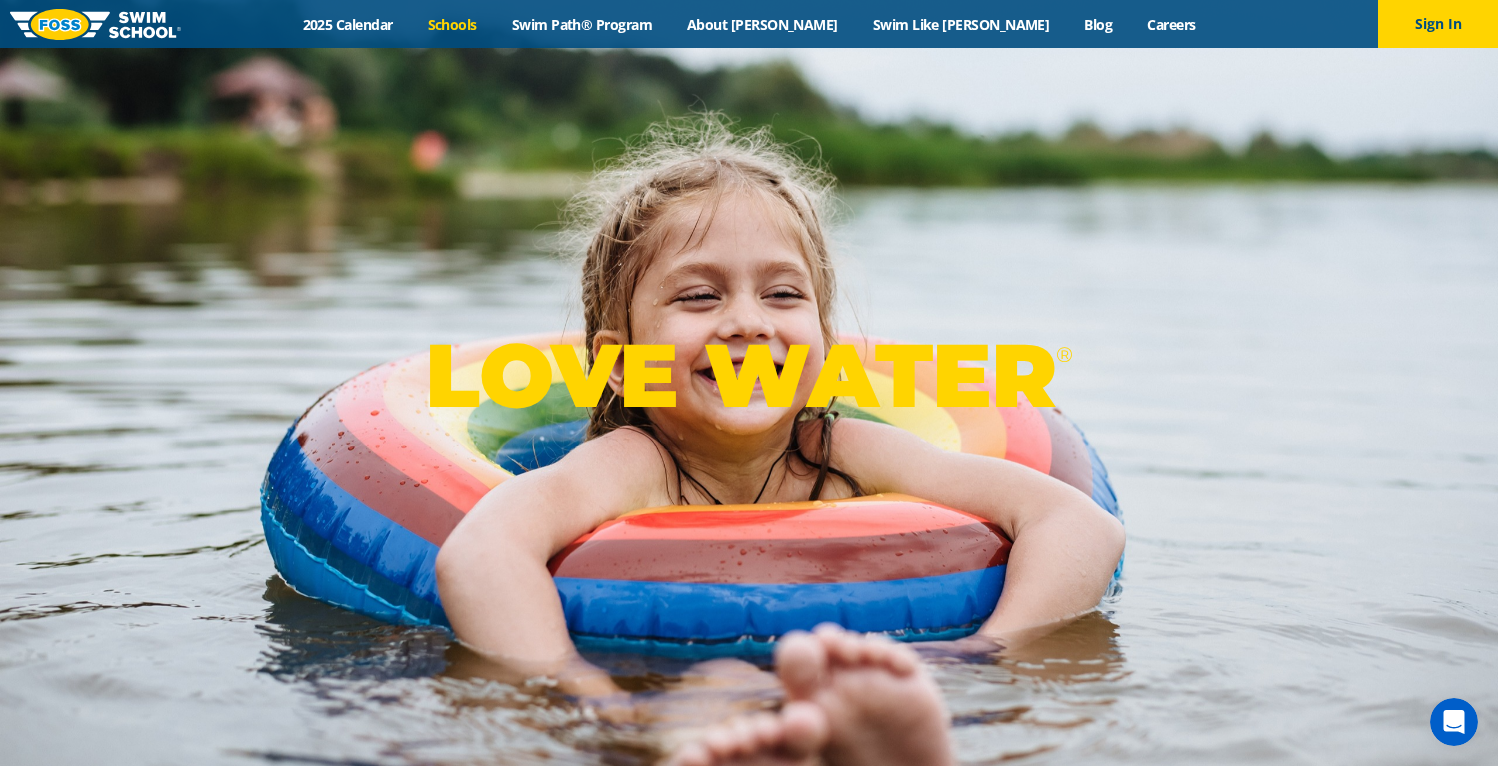 click on "Schools" at bounding box center [452, 24] 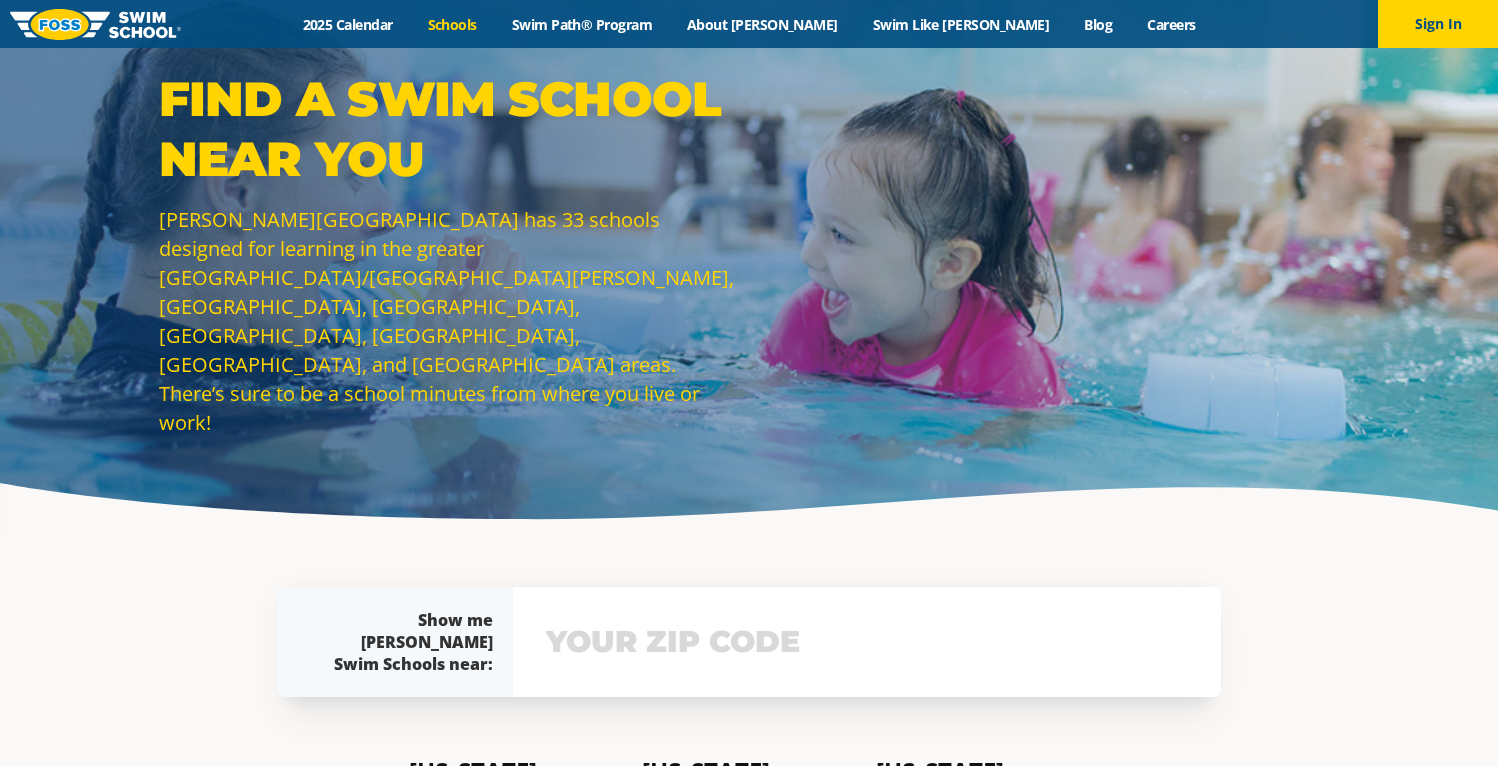 scroll, scrollTop: 0, scrollLeft: 0, axis: both 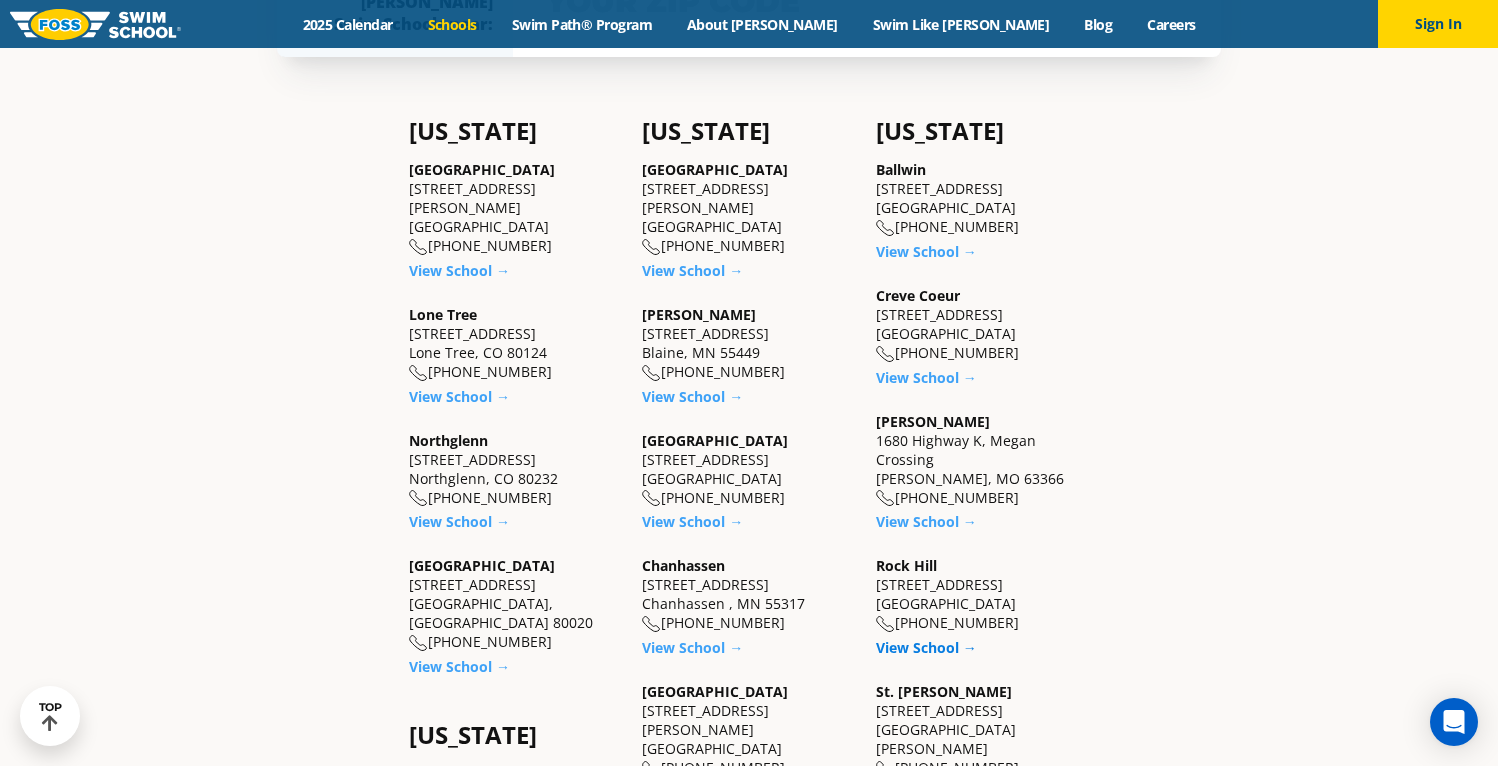 click on "View School →" at bounding box center (926, 647) 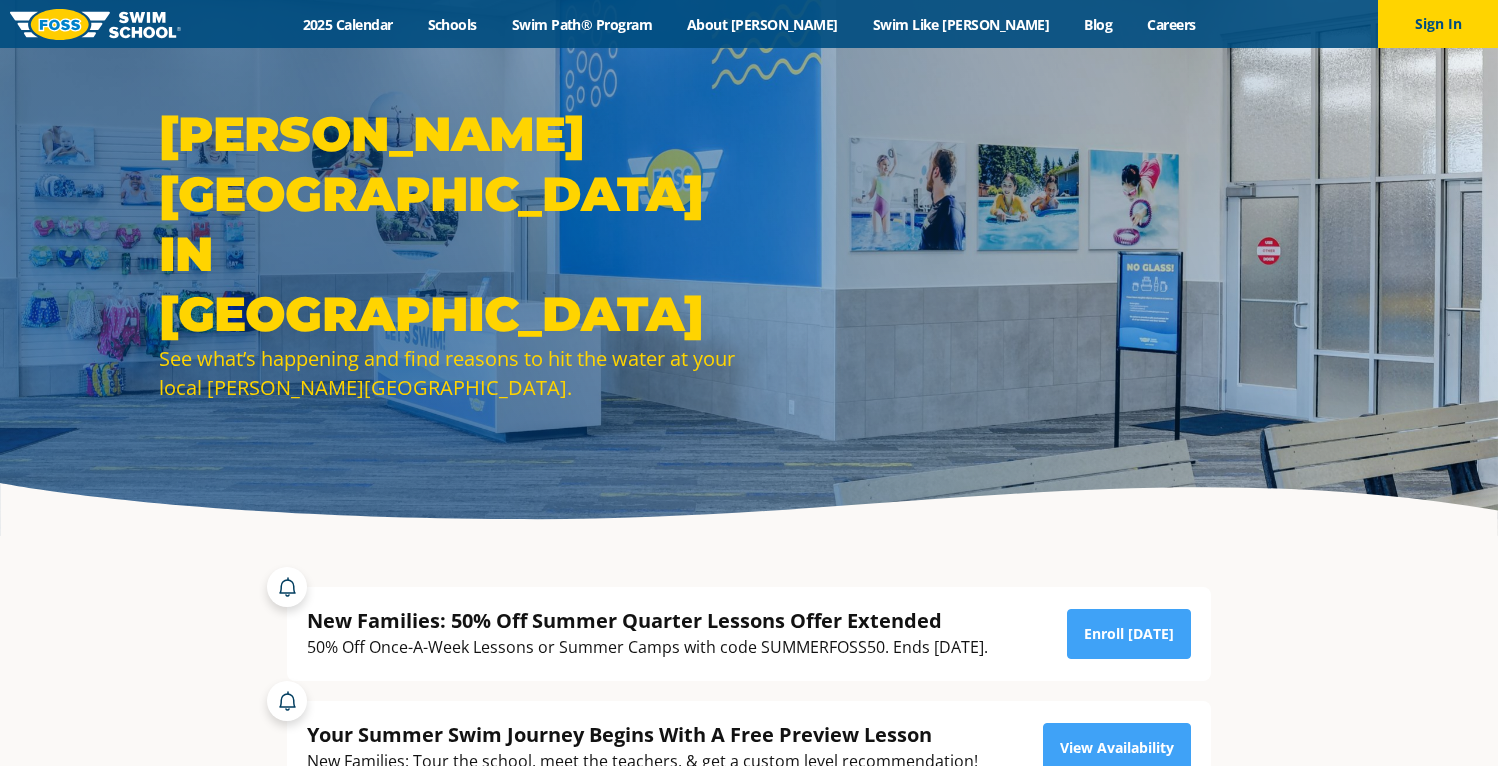 scroll, scrollTop: 0, scrollLeft: 0, axis: both 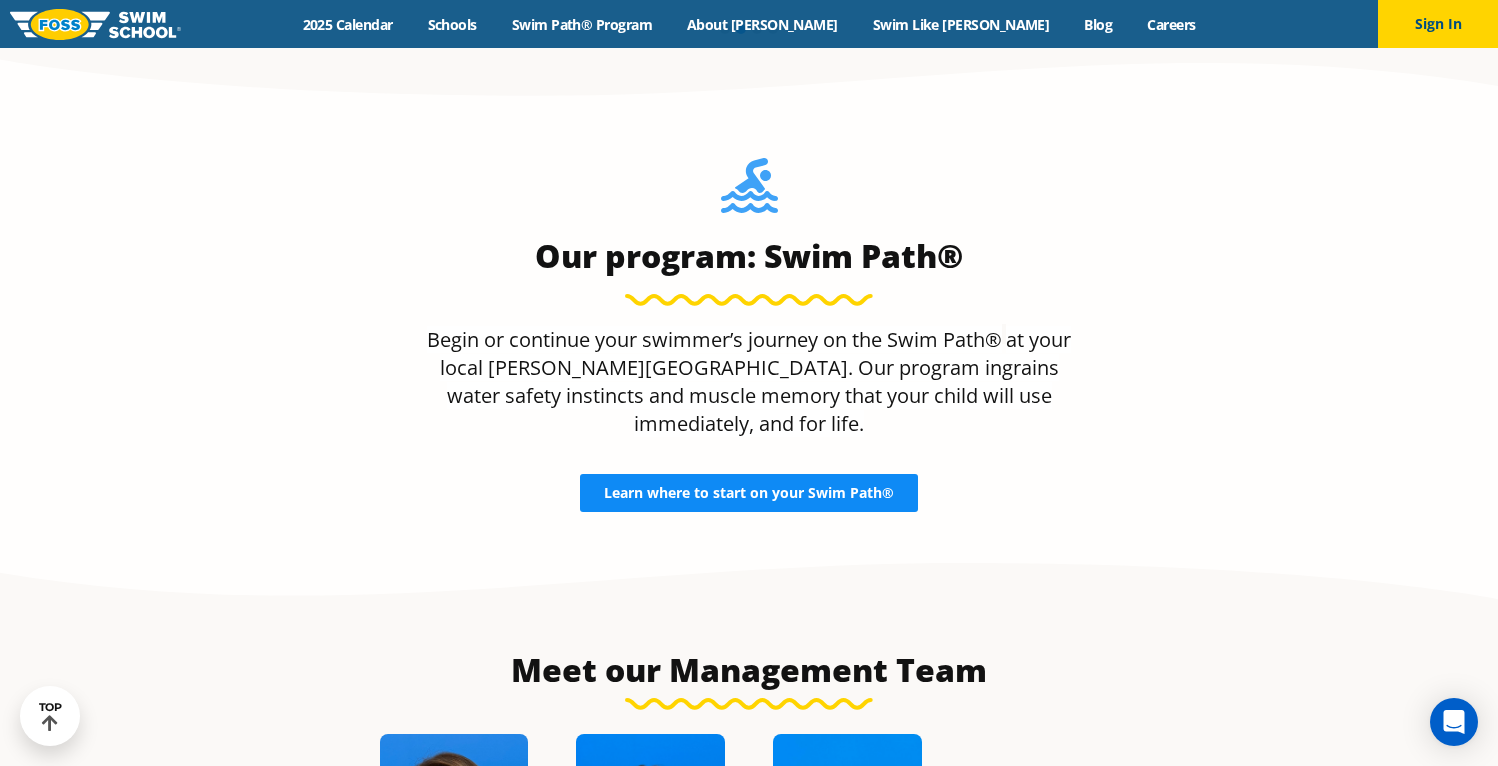 click on "Learn where to start on your Swim Path®" at bounding box center [749, 493] 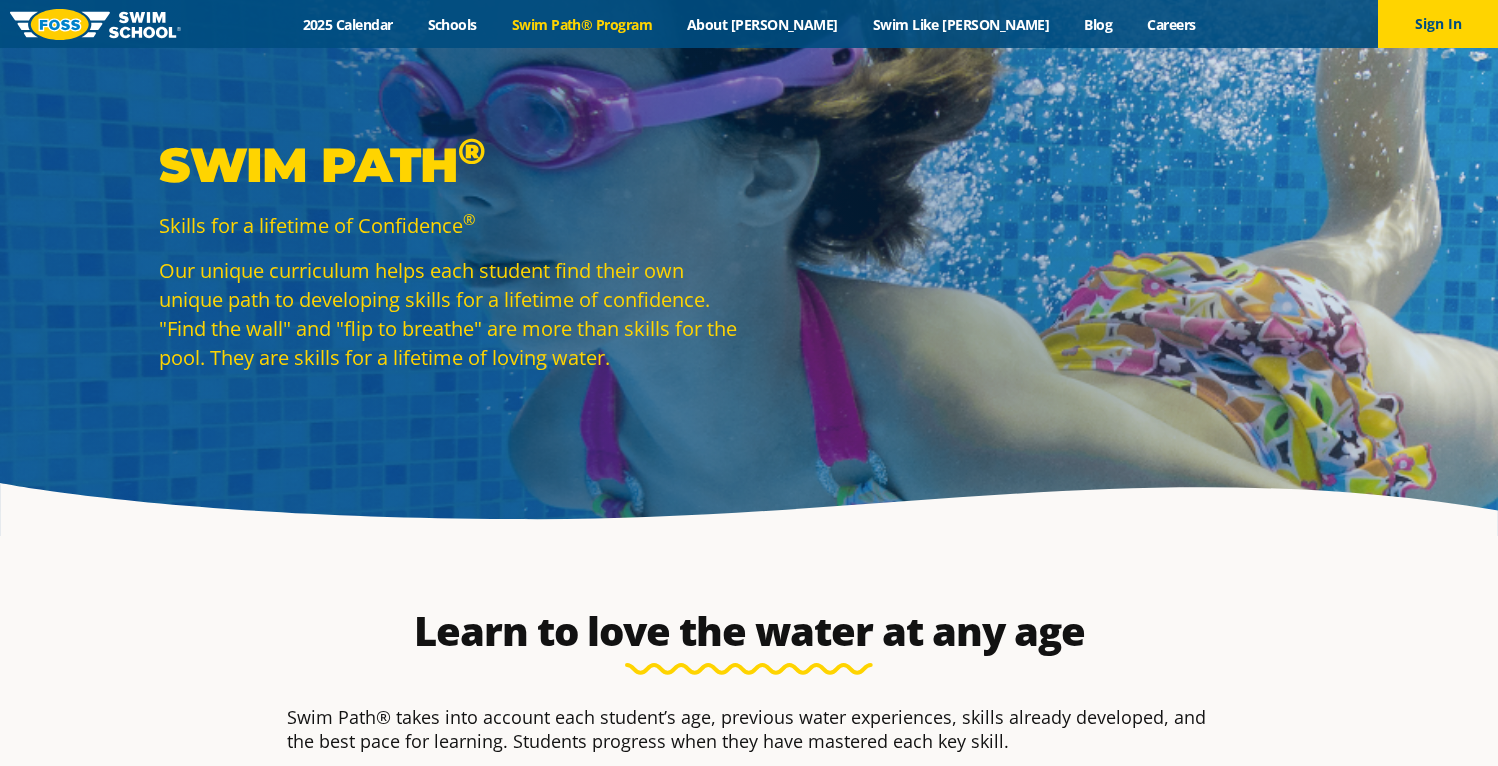scroll, scrollTop: 632, scrollLeft: 0, axis: vertical 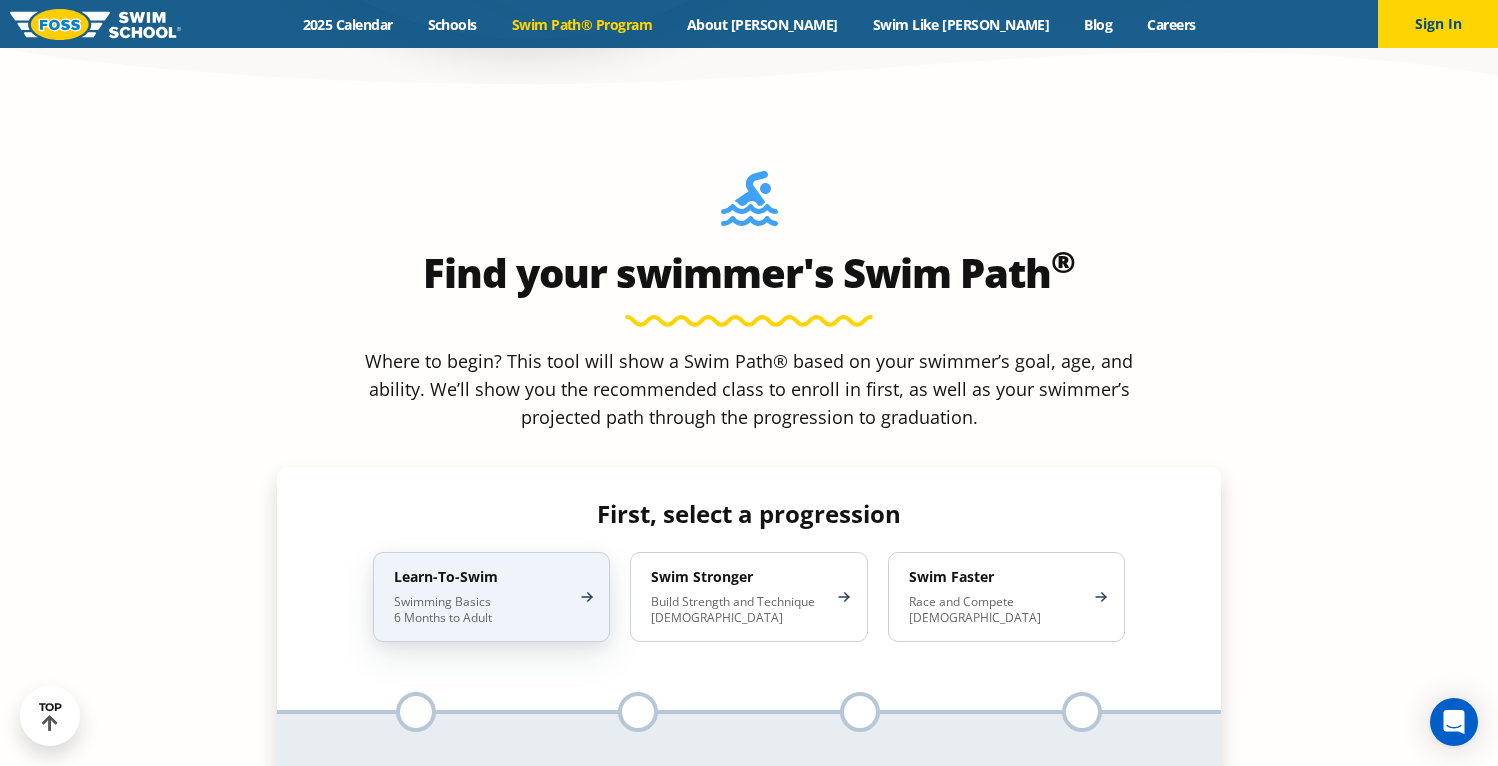click on "Swimming Basics 6 Months to Adult" at bounding box center (481, 610) 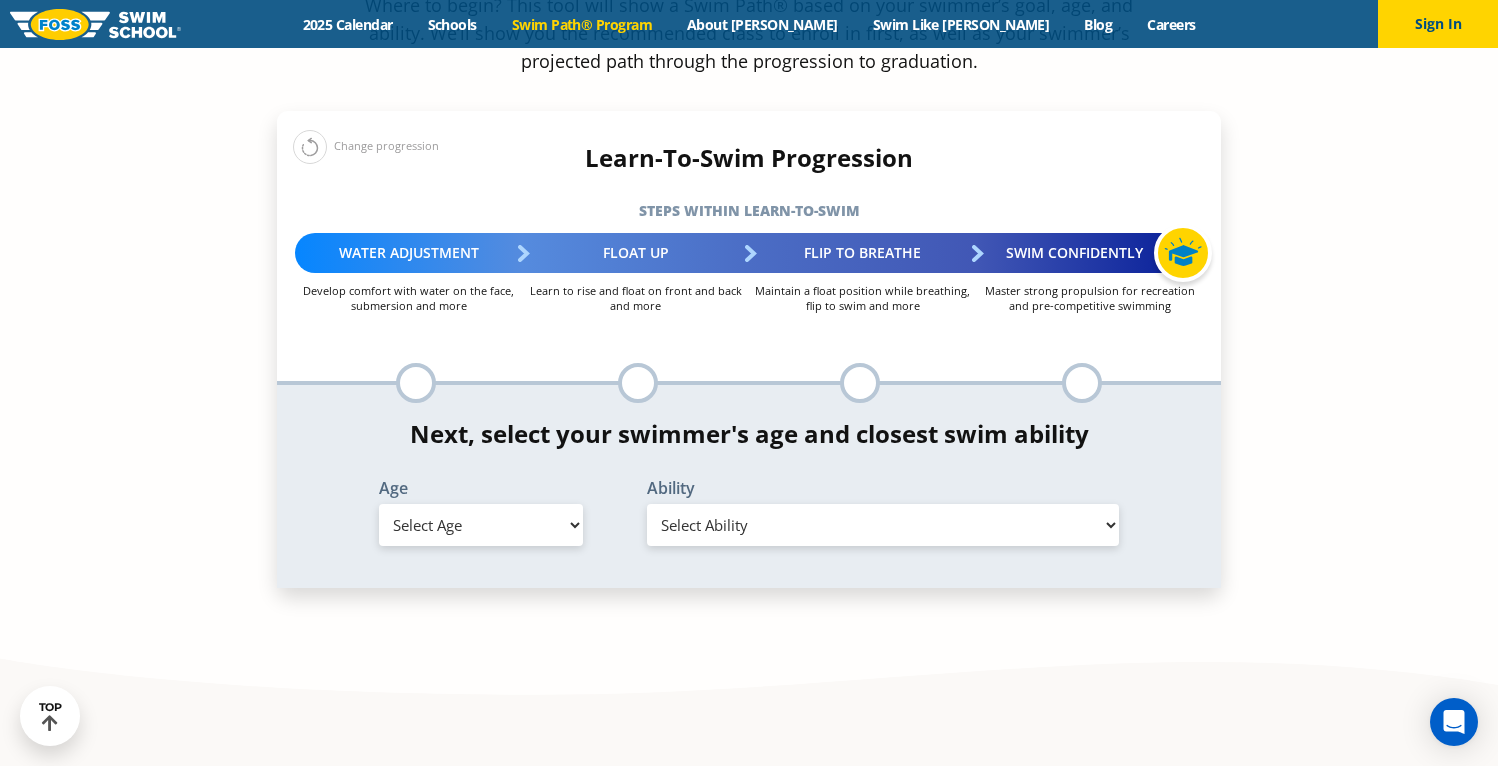 scroll, scrollTop: 2113, scrollLeft: 0, axis: vertical 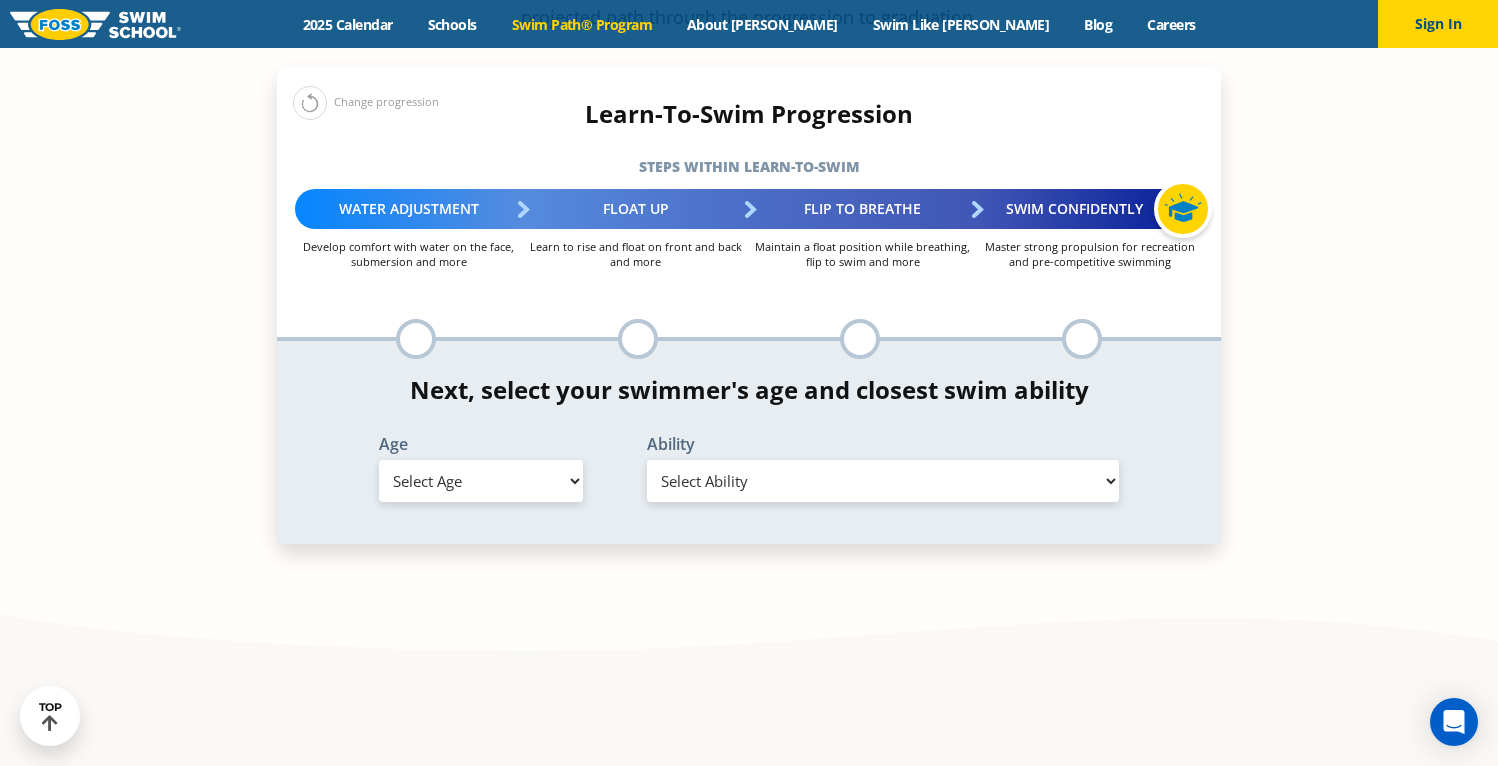 click on "Select Age 6 months - 1 year 1 year 2 years 3 years 4 years 5 years 6 years 7 years 8 years 9 years 10 years  11 years  12 years  13 years  14 years  15 years  16 years  17 years  Adult (18 years +)" at bounding box center [481, 481] 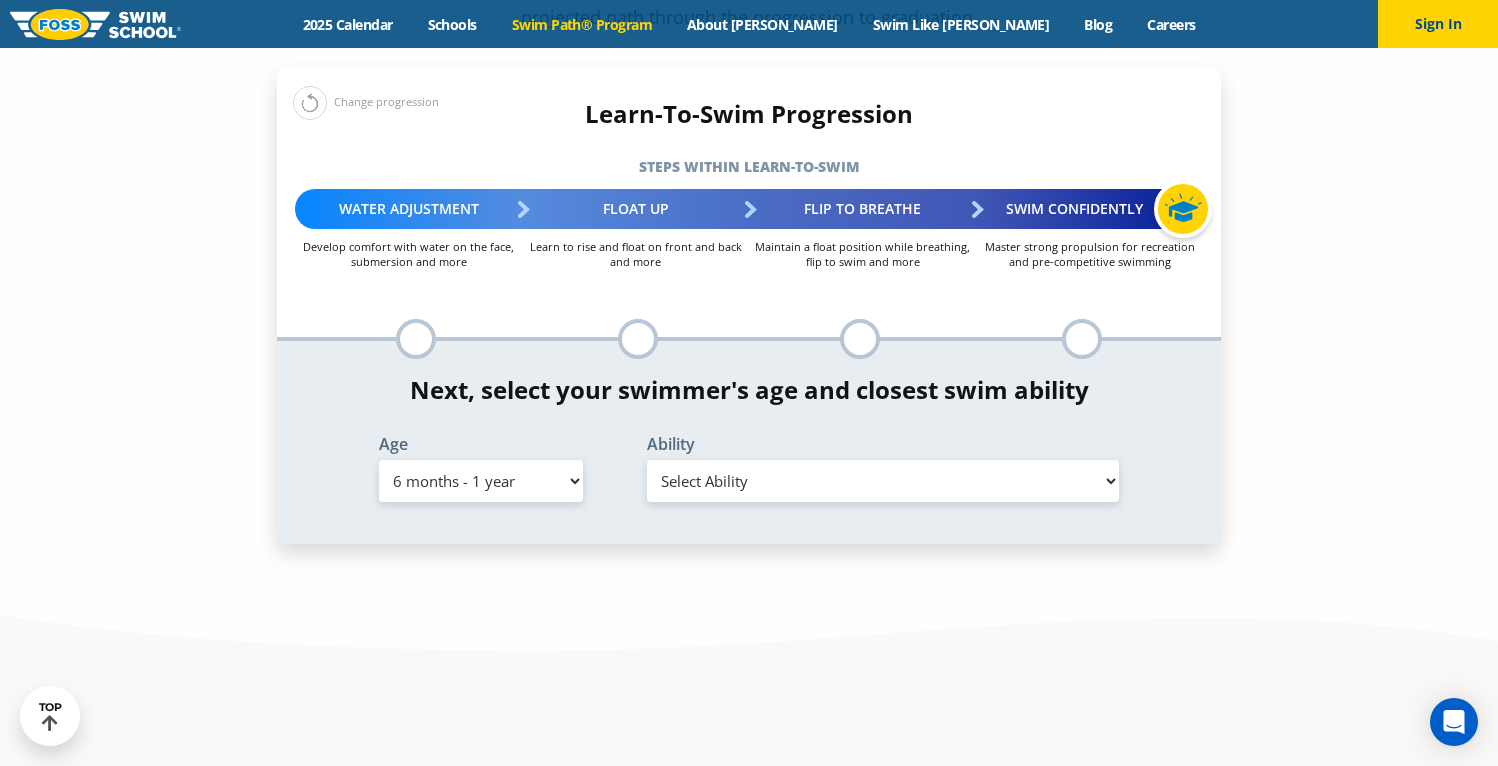 click on "Select Ability First in-water experience Comfortable with water poured over their head, but not eyes or ears Comfortable with water poured over face, eyes, and ears, and with ears in water while on back I would be comfortable if my child fell in the water and confident they could get back to the edge if an adult was nearby to assist" at bounding box center [883, 481] 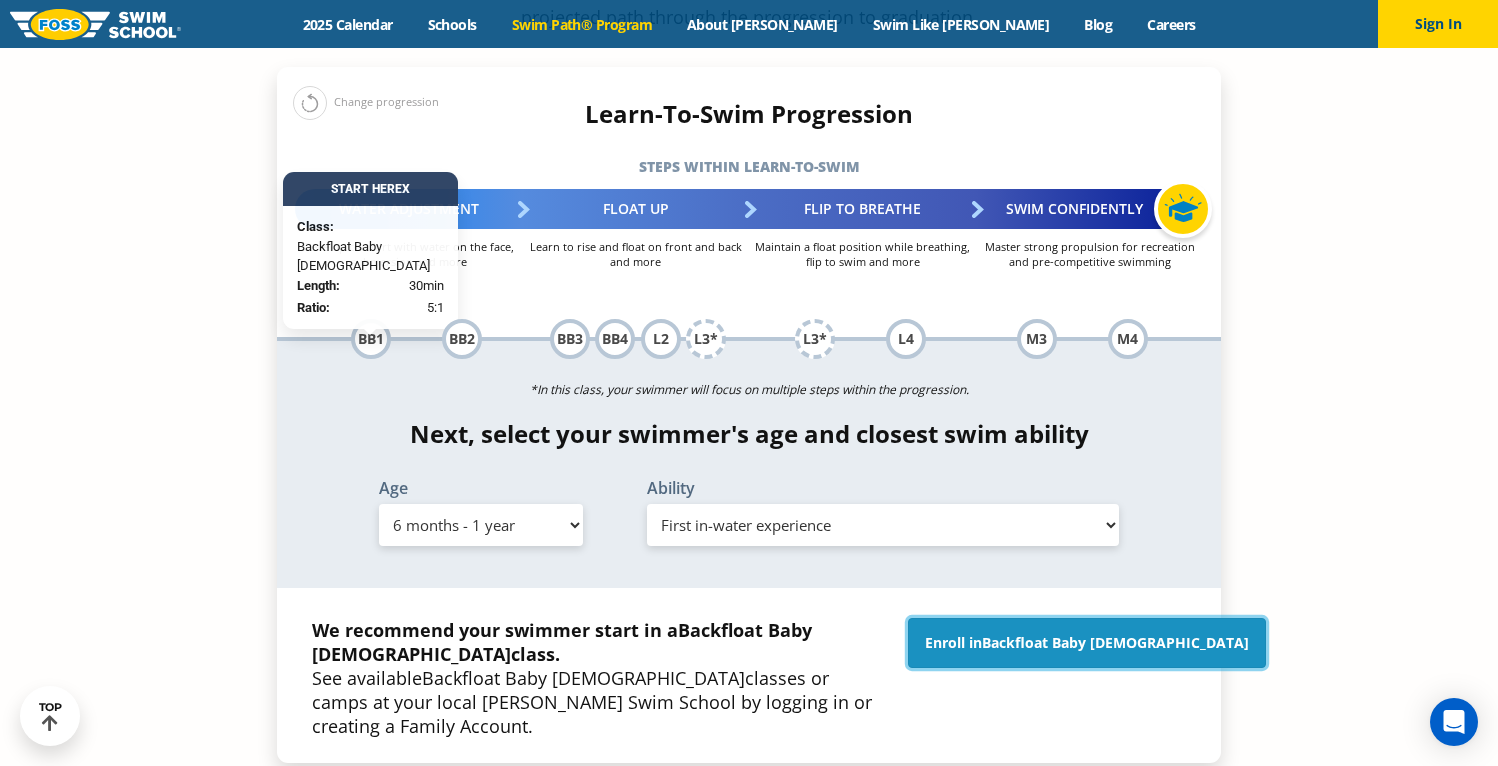 click on "Backfloat Baby 1" at bounding box center (1115, 642) 